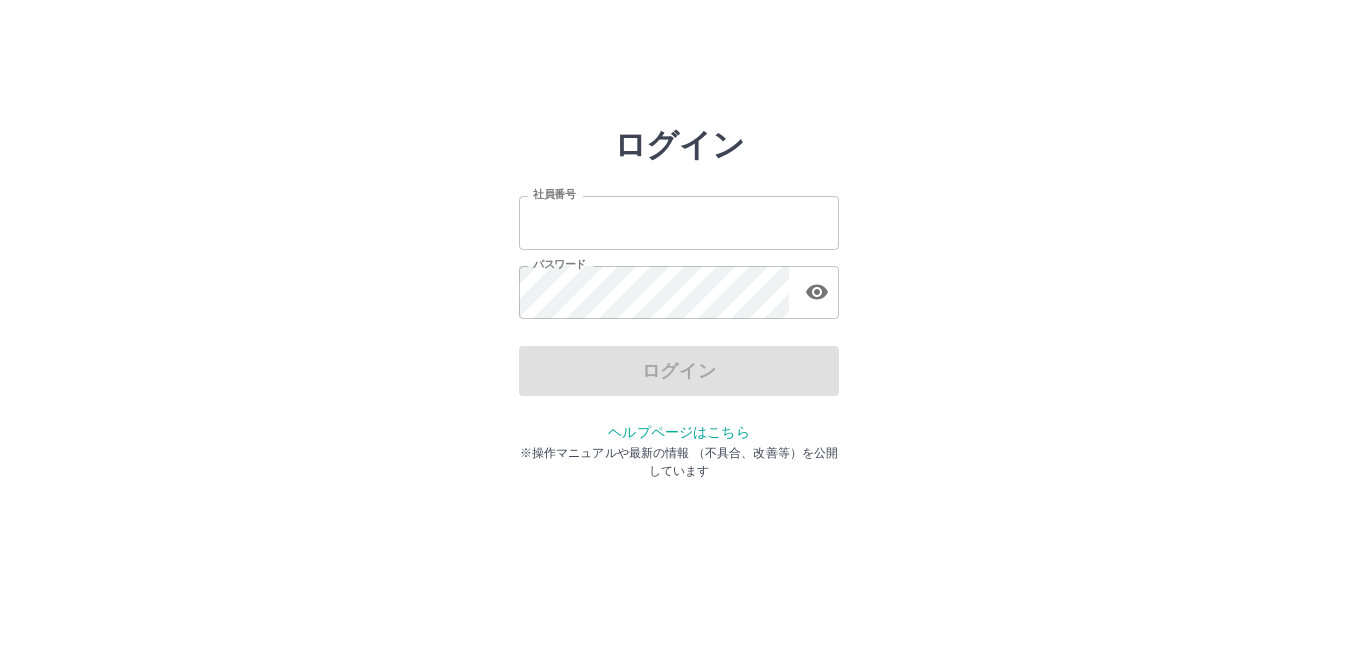scroll, scrollTop: 0, scrollLeft: 0, axis: both 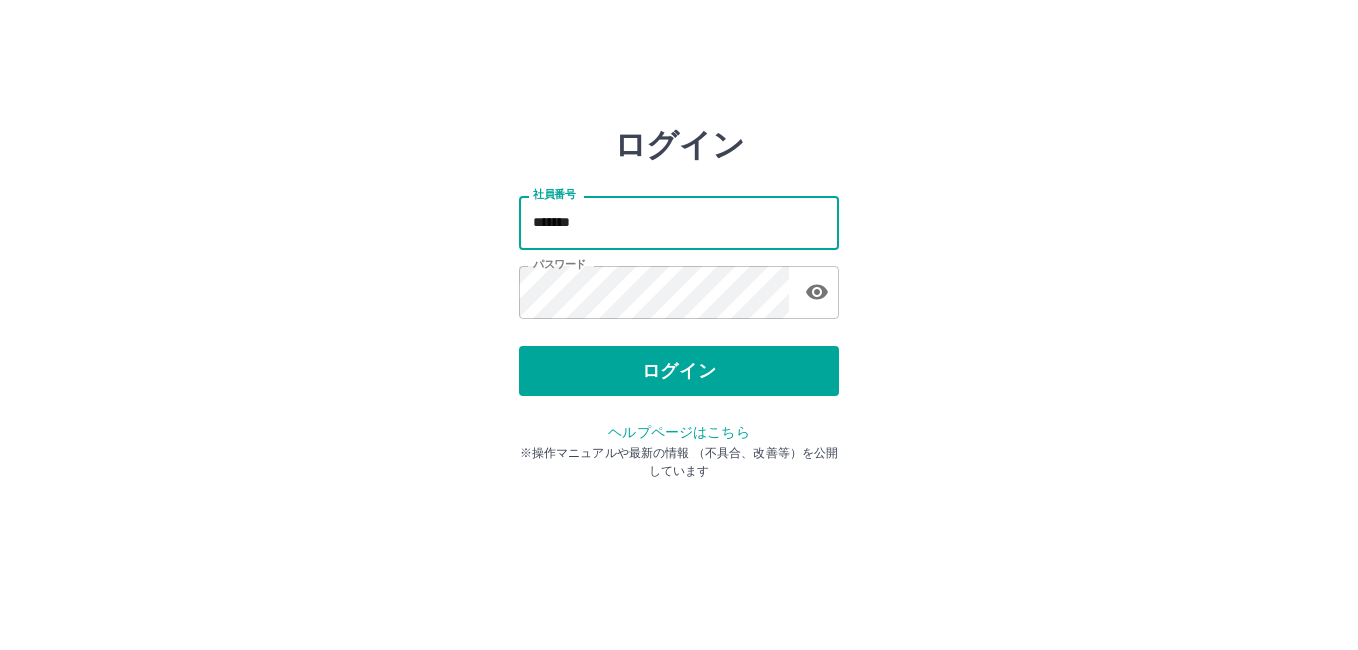 click on "*******" at bounding box center [679, 222] 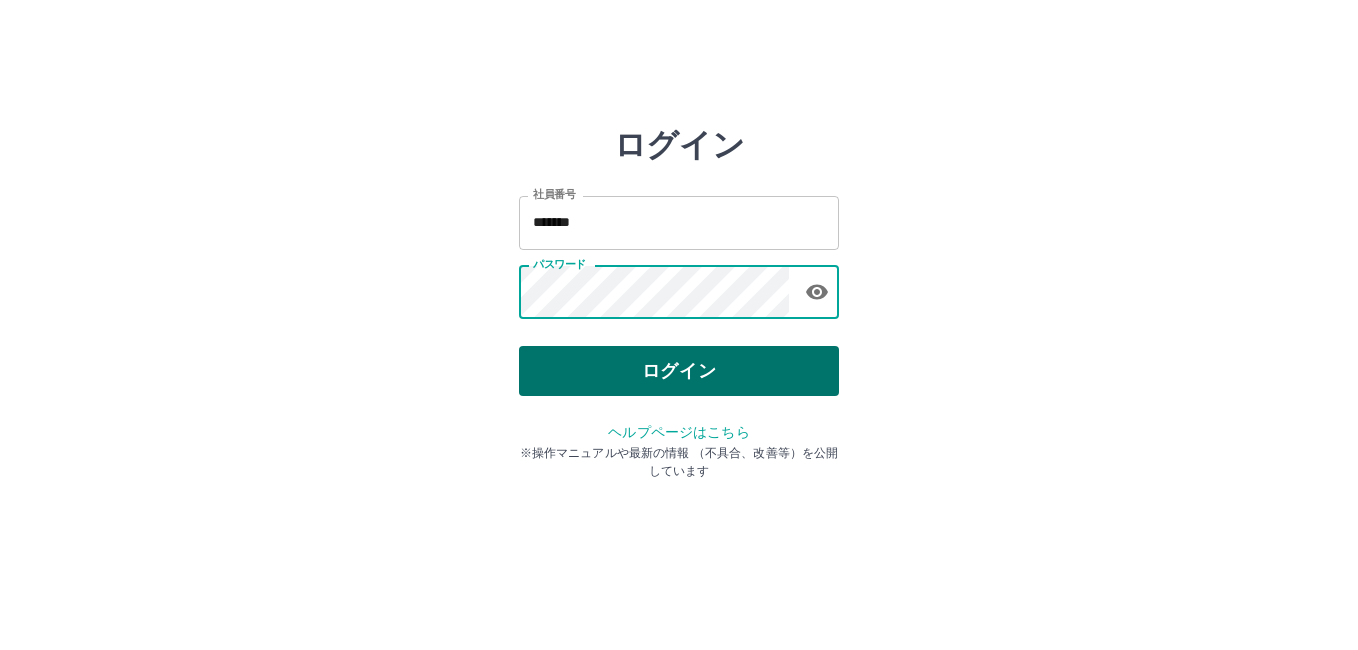 click on "ログイン" at bounding box center (679, 371) 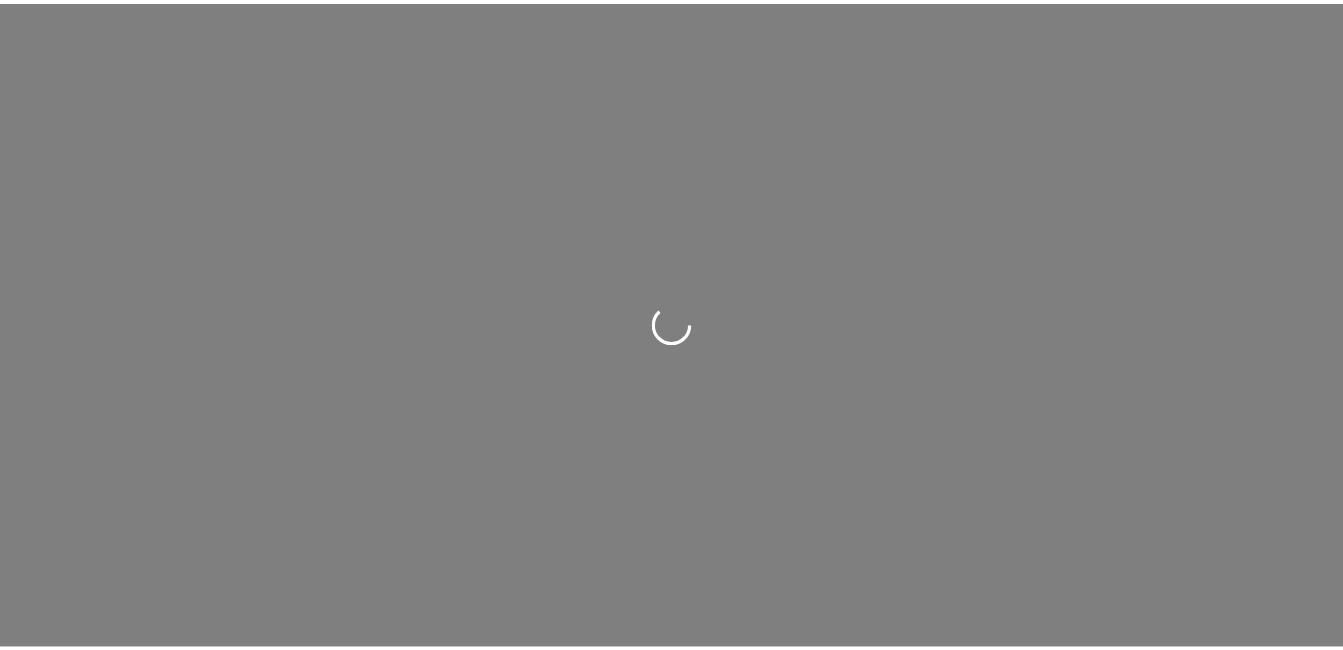 scroll, scrollTop: 0, scrollLeft: 0, axis: both 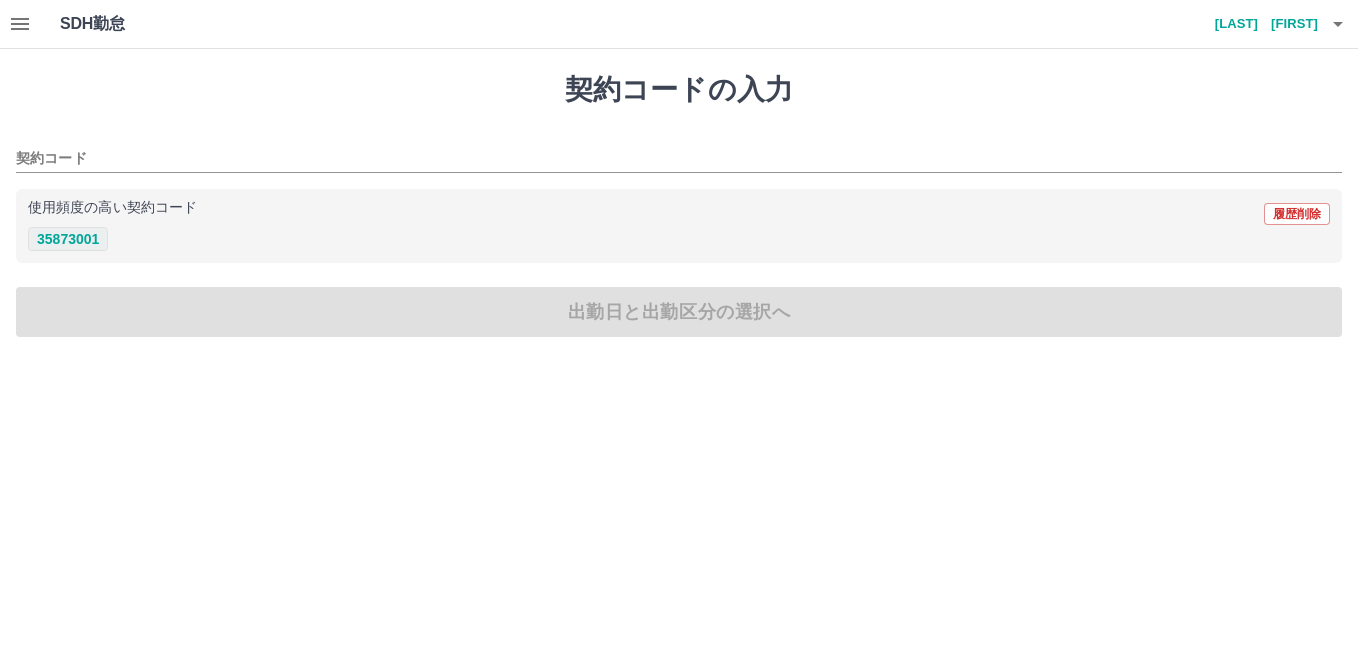 click on "35873001" at bounding box center (68, 239) 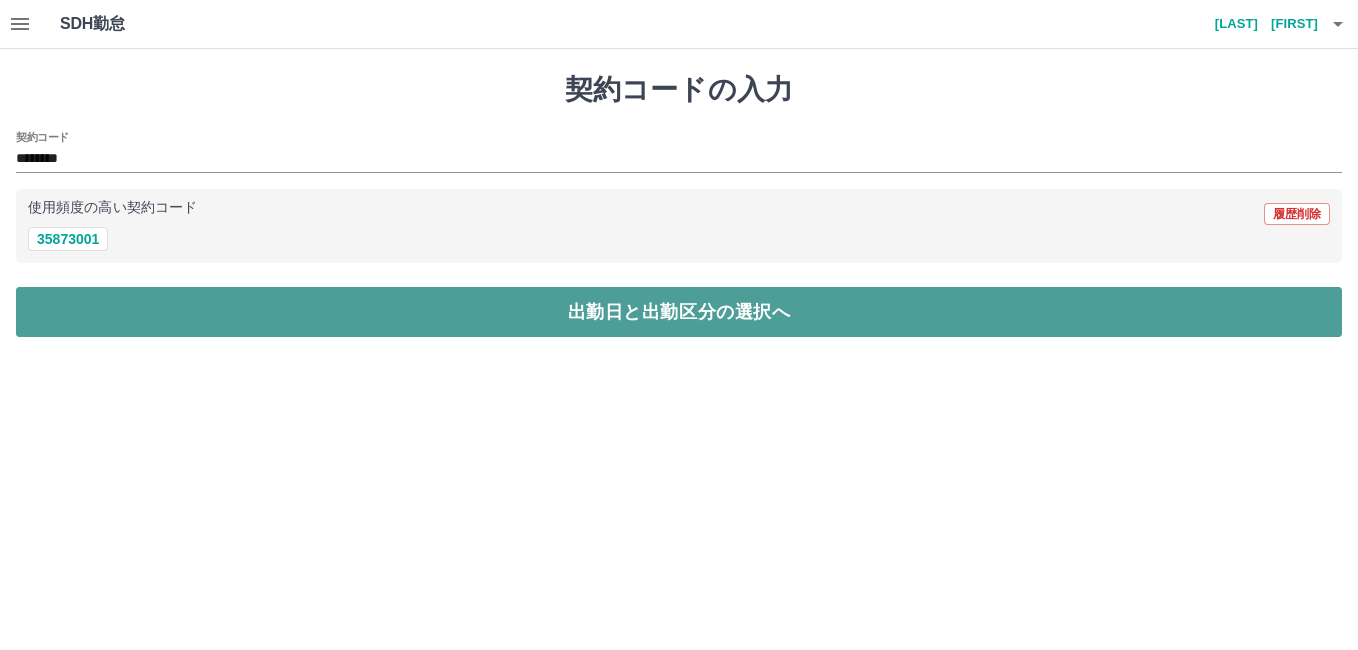click on "出勤日と出勤区分の選択へ" at bounding box center (679, 312) 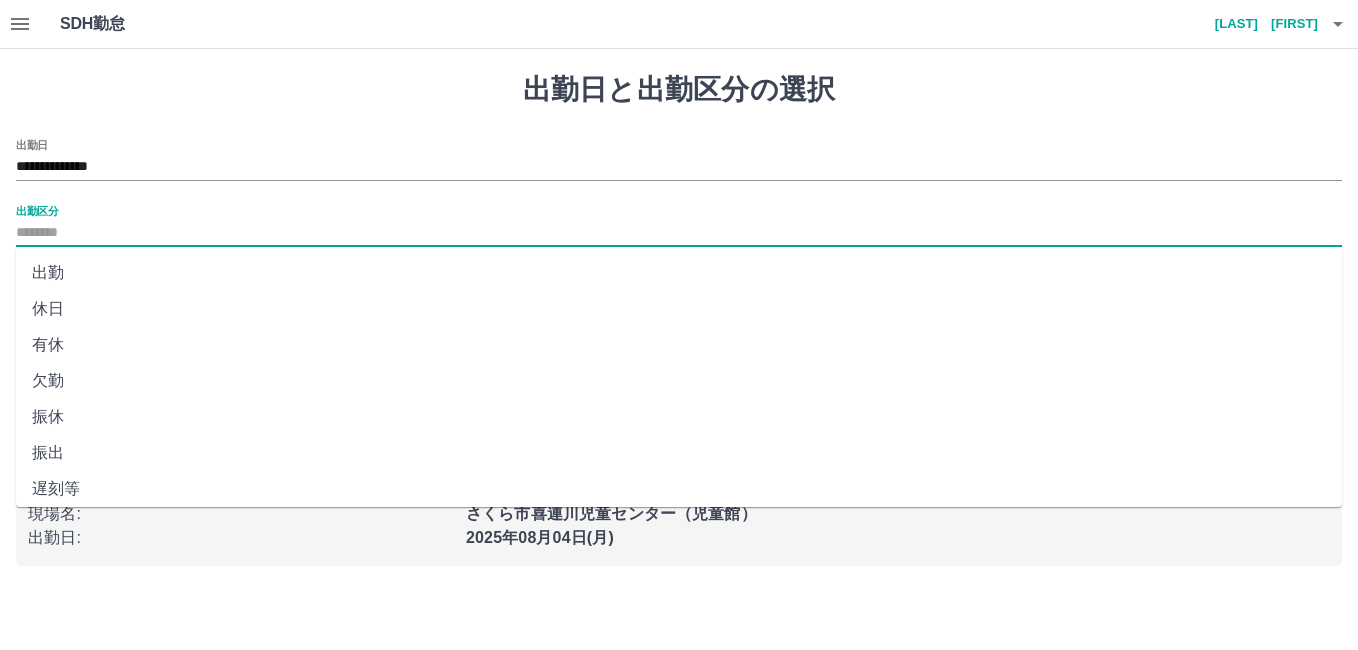 click on "出勤区分" at bounding box center [679, 233] 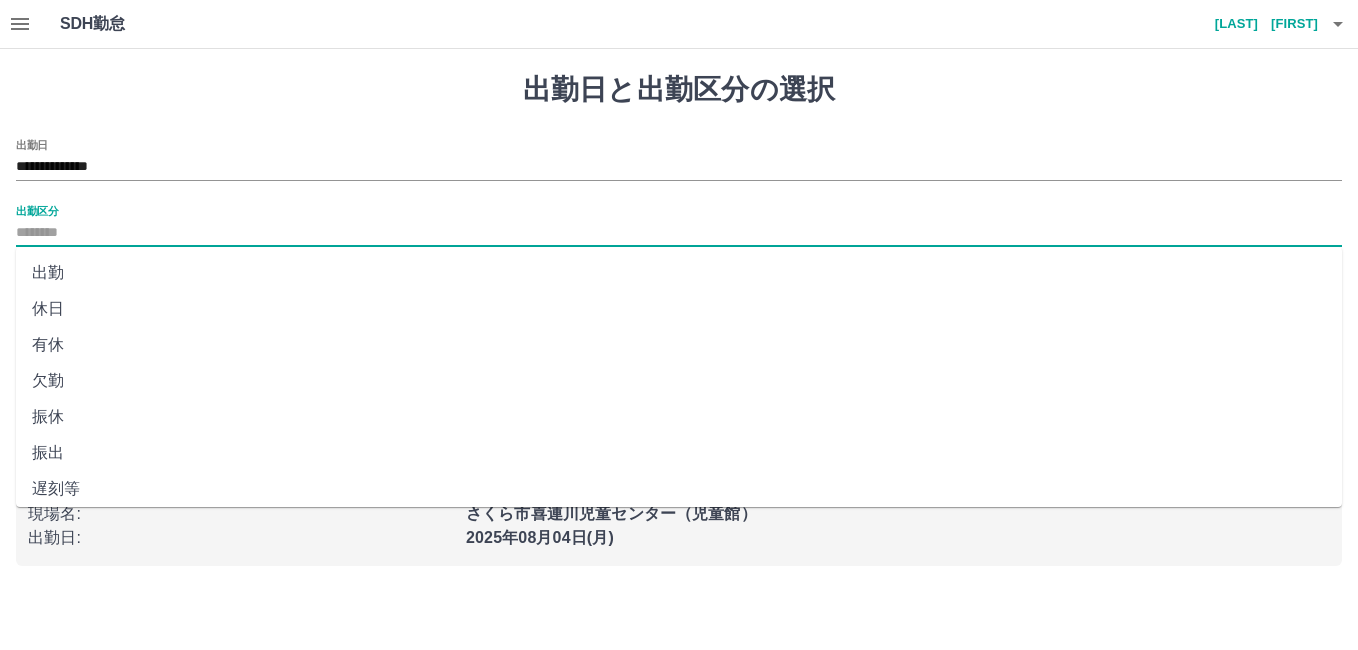 click on "出勤" at bounding box center (679, 273) 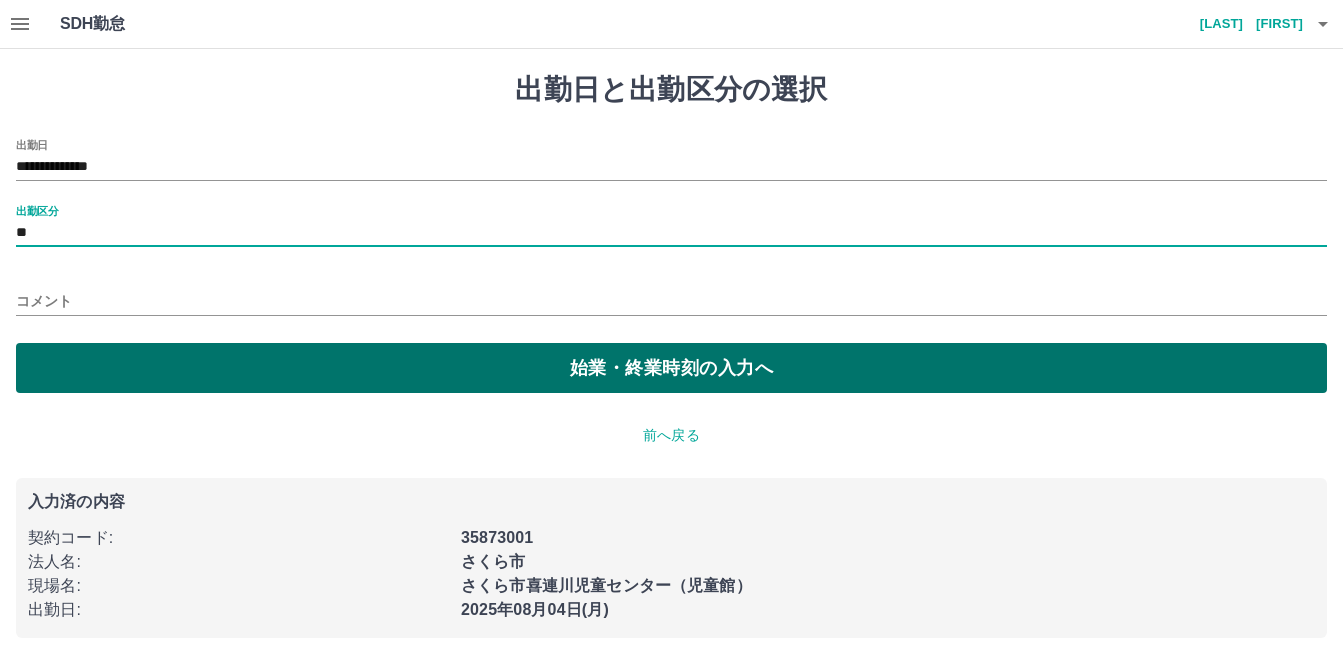 click on "始業・終業時刻の入力へ" at bounding box center (671, 368) 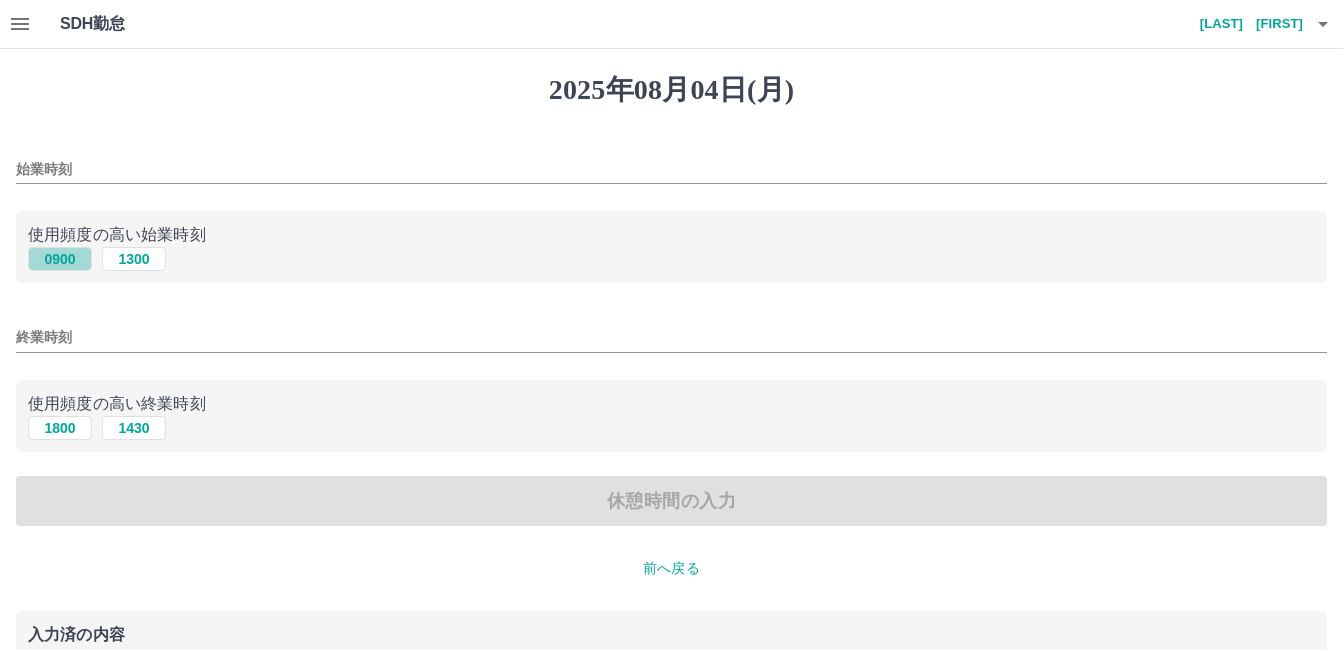 click on "0900" at bounding box center [60, 259] 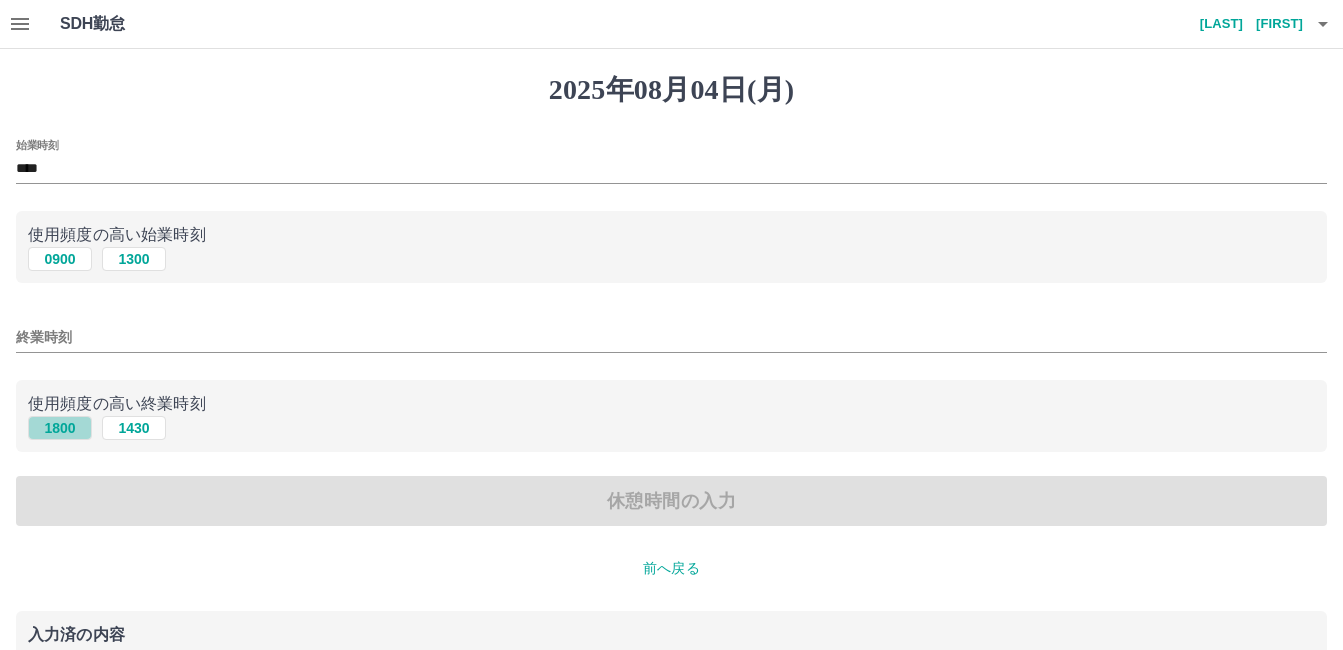 click on "1800" at bounding box center (60, 428) 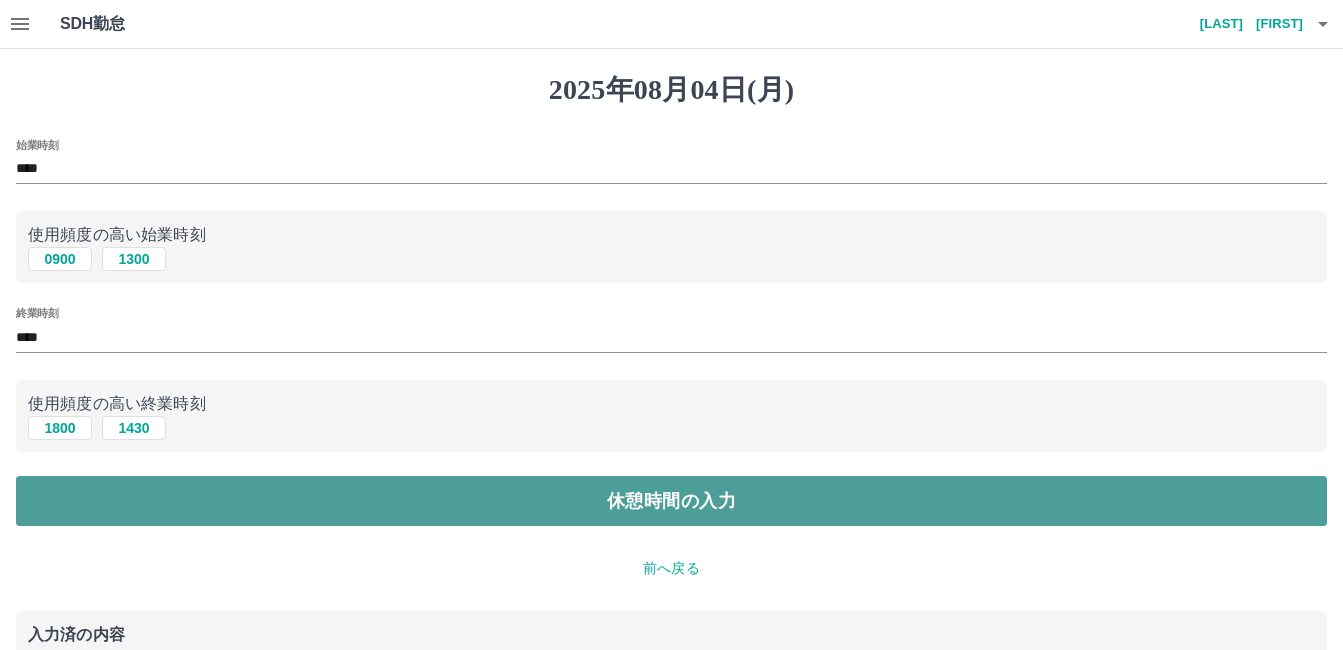 click on "休憩時間の入力" at bounding box center [671, 501] 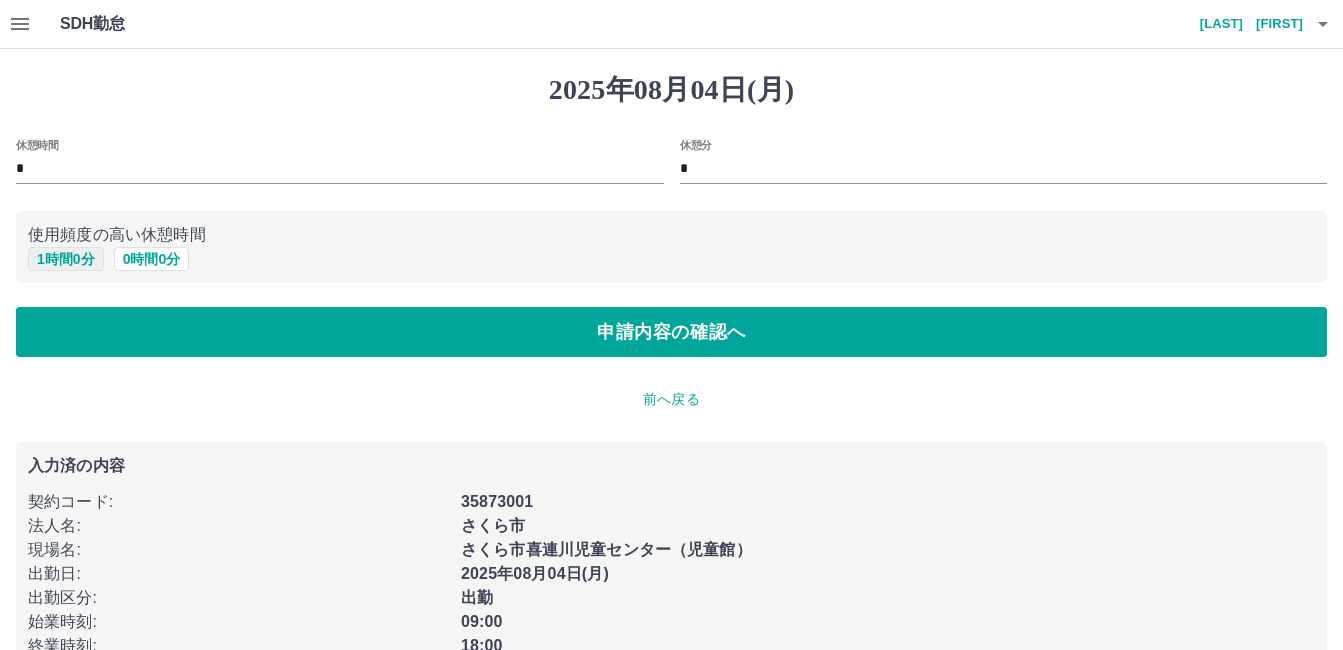 click on "1 時間 0 分" at bounding box center [66, 259] 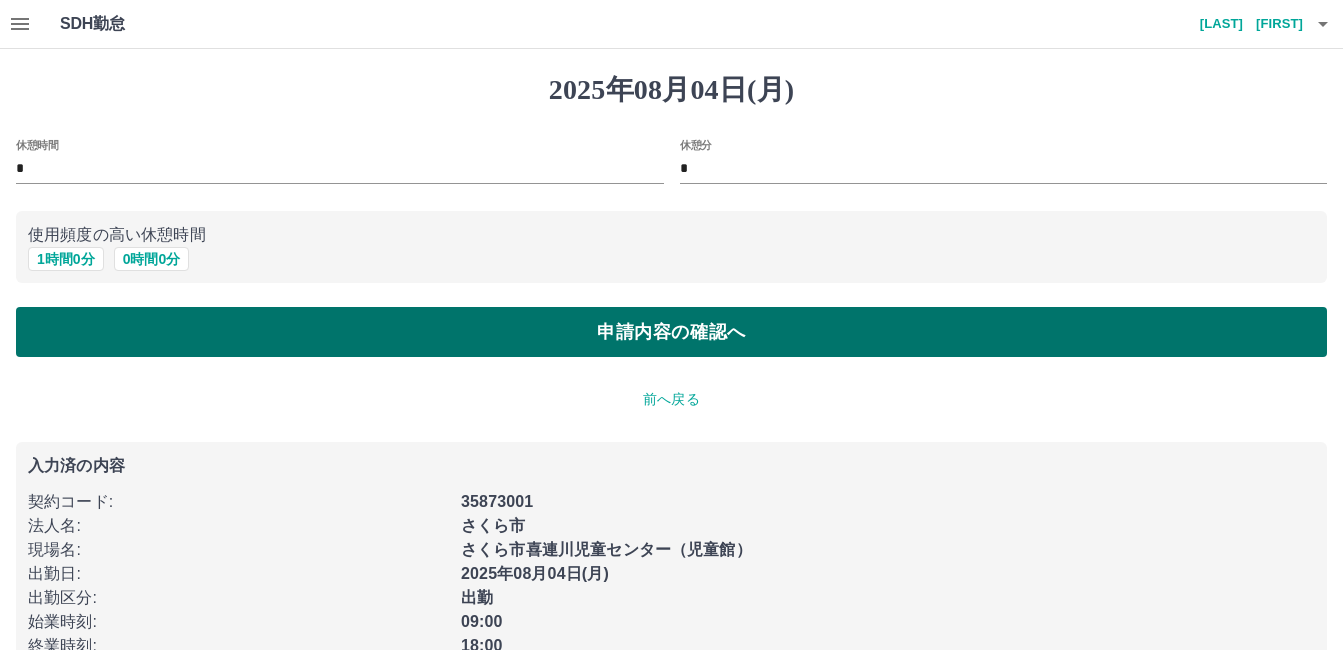 click on "申請内容の確認へ" at bounding box center (671, 332) 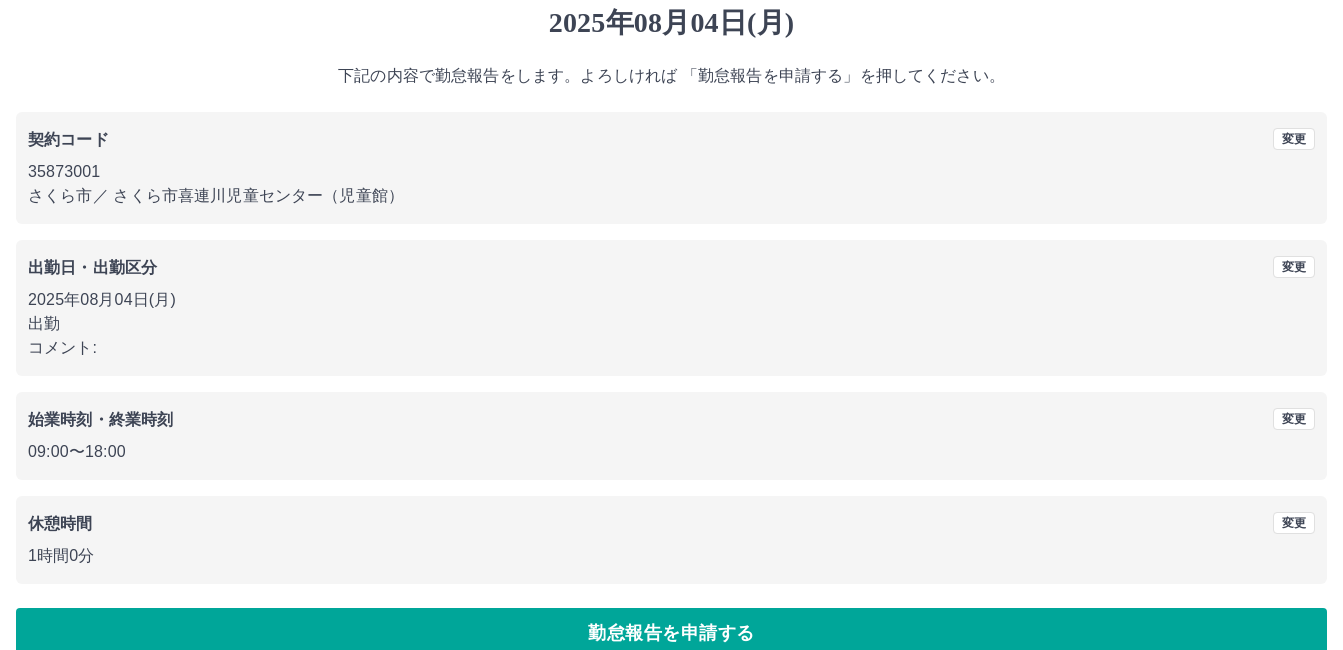 scroll, scrollTop: 99, scrollLeft: 0, axis: vertical 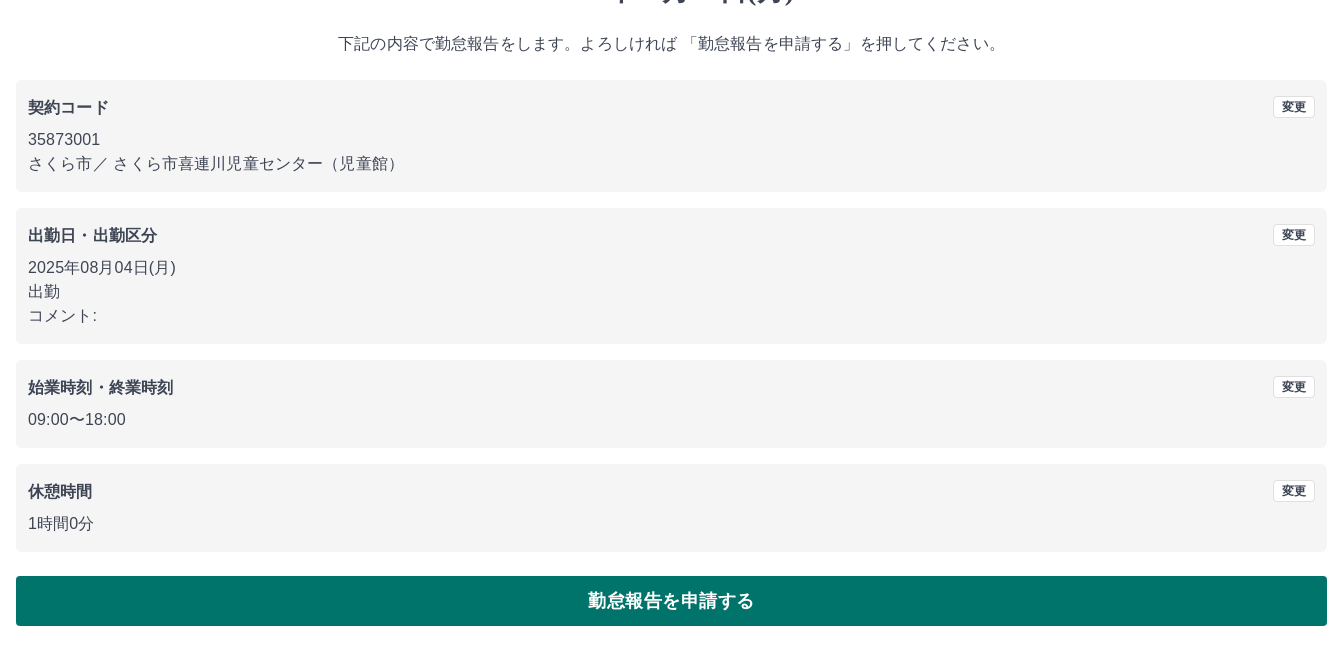 click on "勤怠報告を申請する" at bounding box center (671, 601) 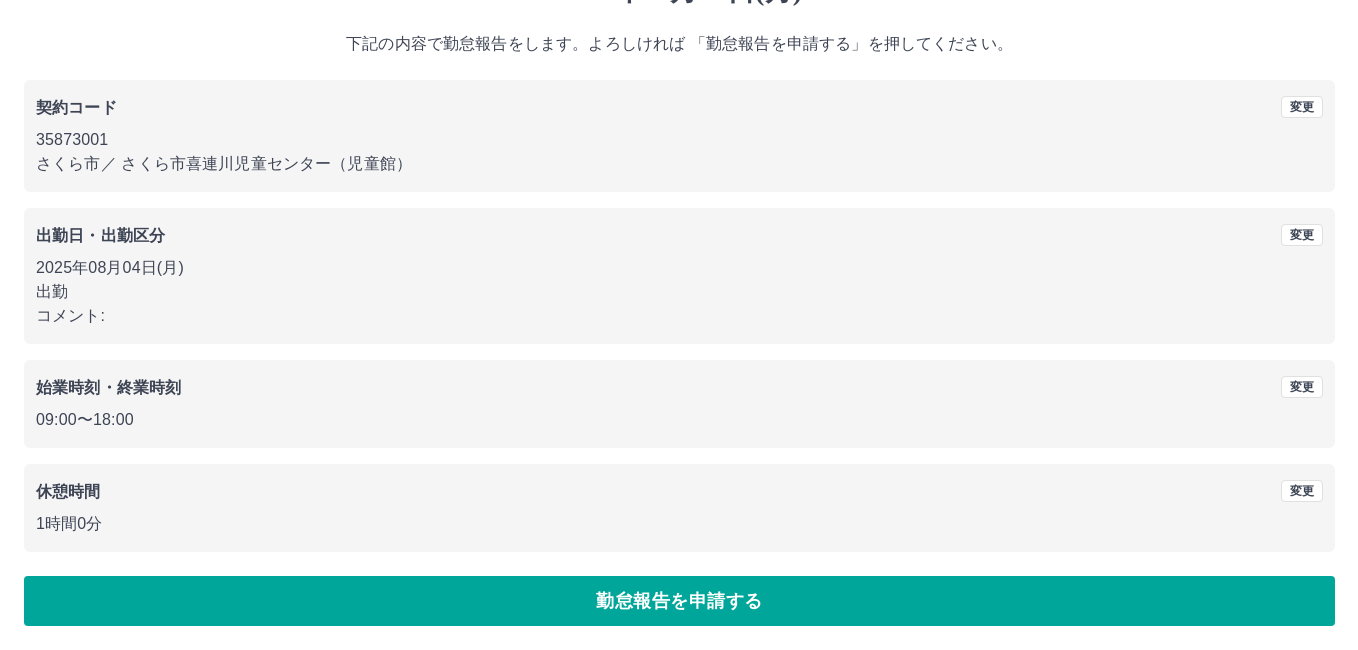 scroll, scrollTop: 0, scrollLeft: 0, axis: both 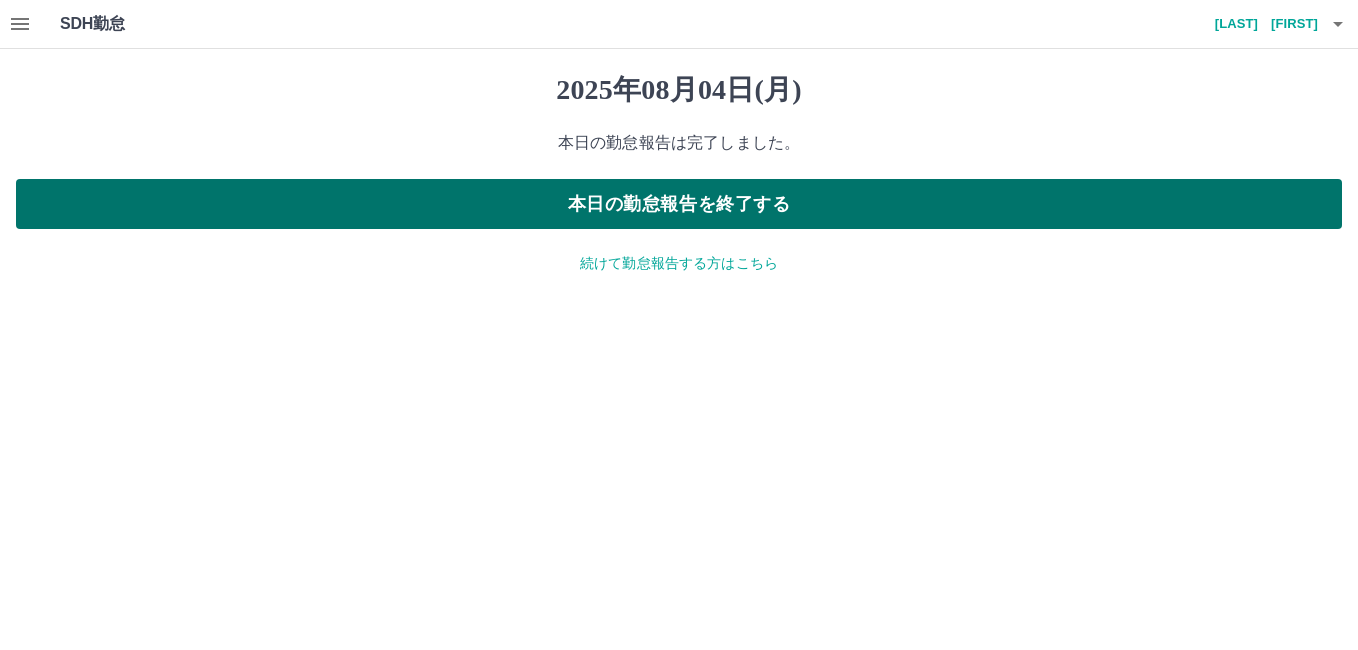click on "本日の勤怠報告を終了する" at bounding box center [679, 204] 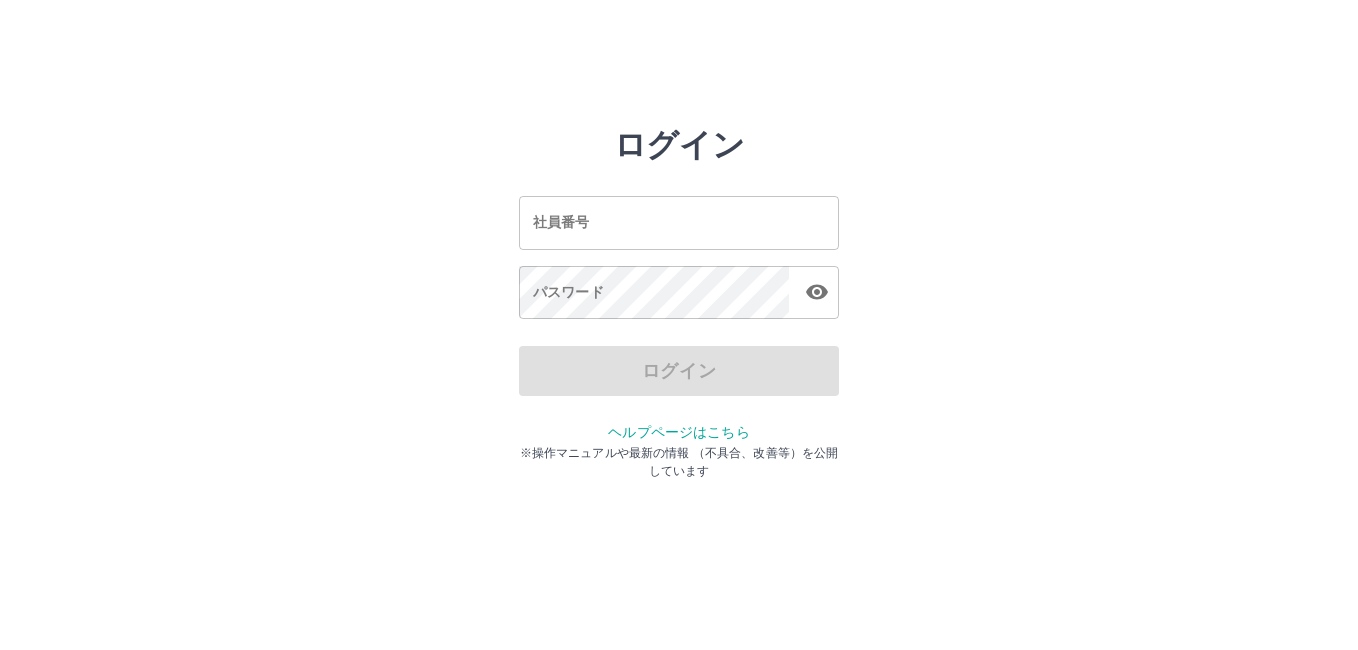 scroll, scrollTop: 0, scrollLeft: 0, axis: both 